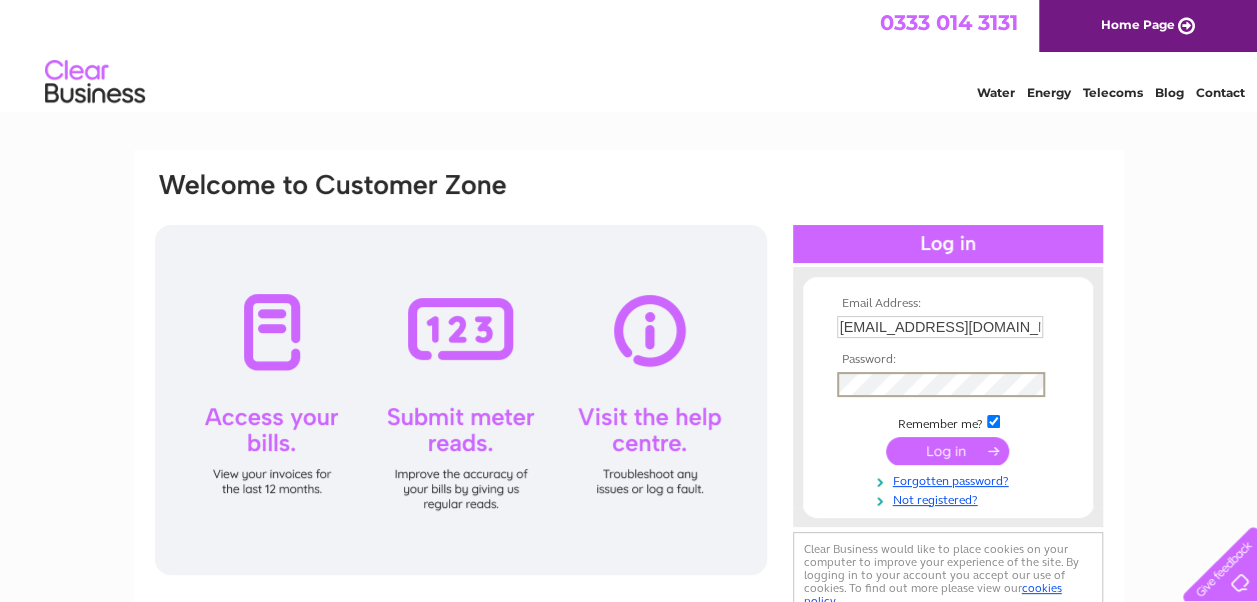 scroll, scrollTop: 0, scrollLeft: 0, axis: both 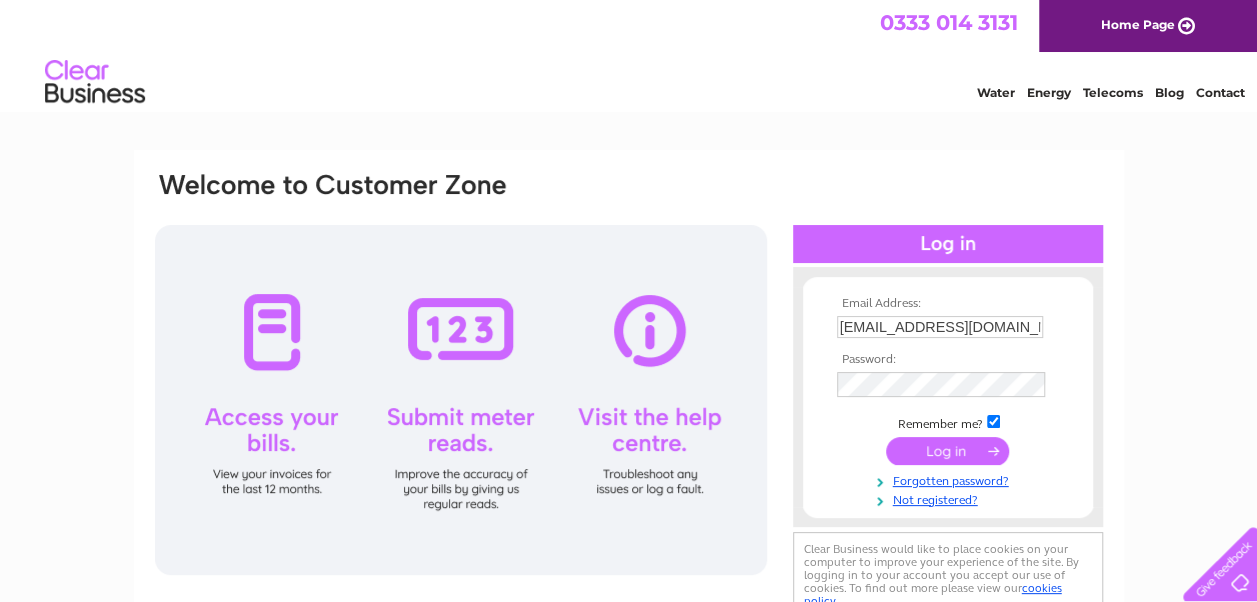 click at bounding box center [993, 421] 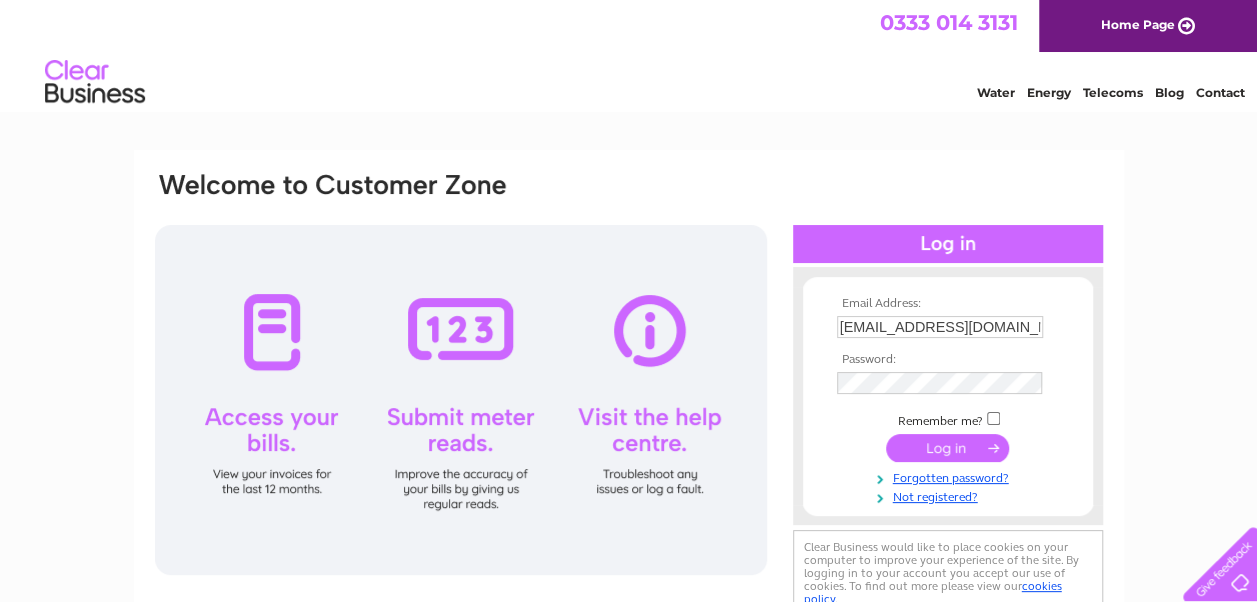 click at bounding box center (947, 448) 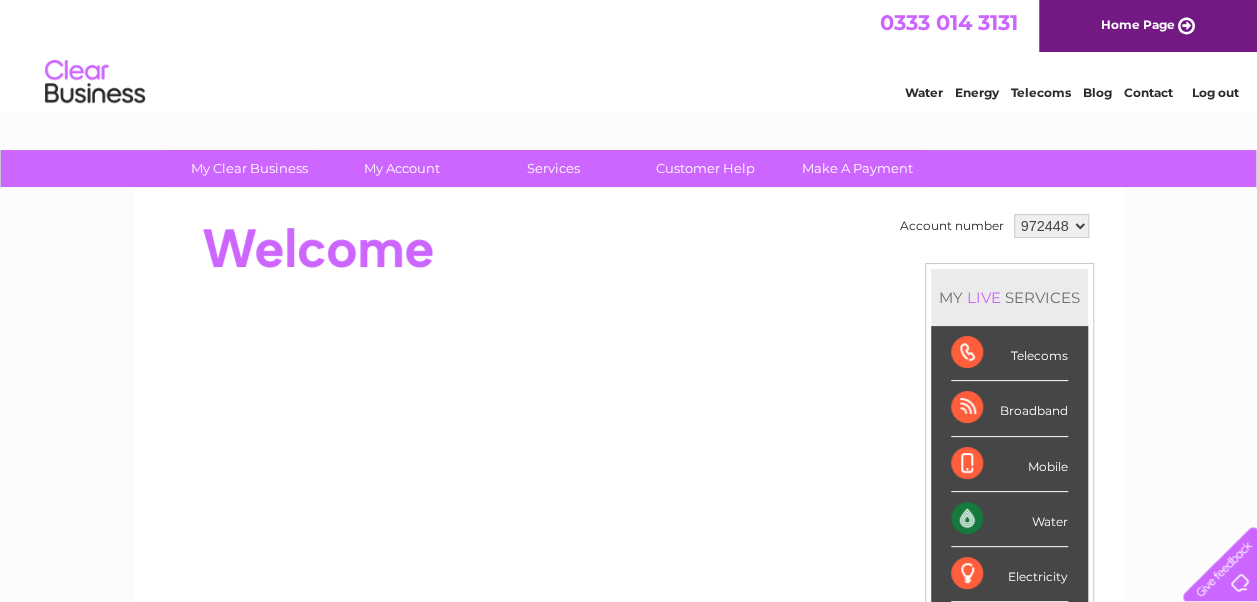 scroll, scrollTop: 0, scrollLeft: 0, axis: both 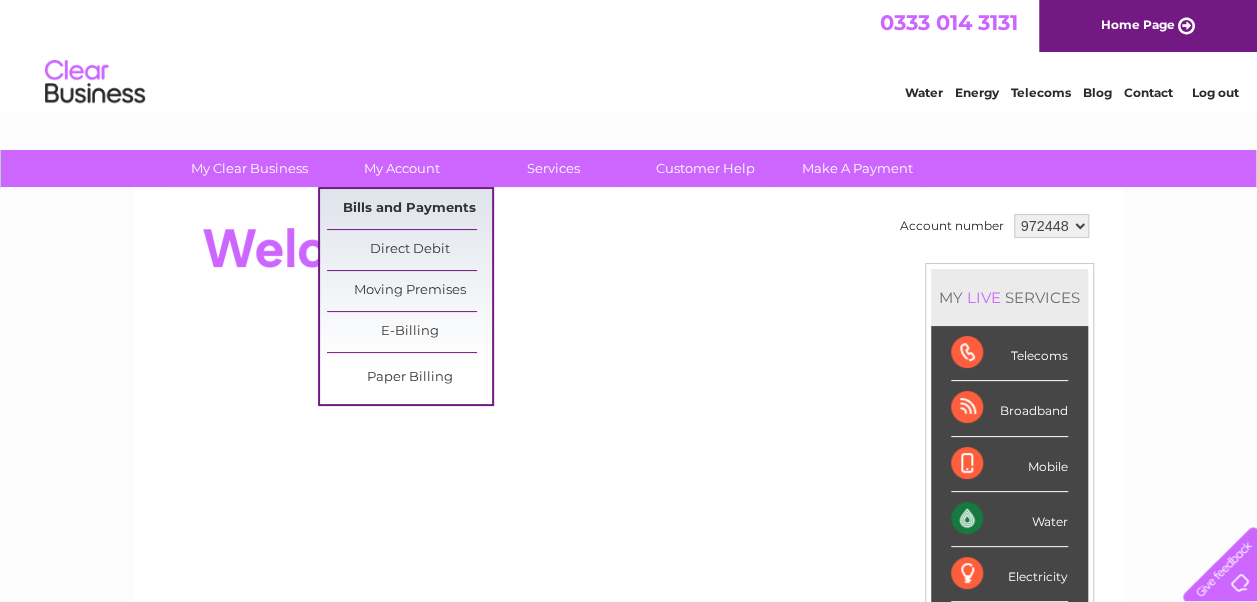 click on "Bills and Payments" at bounding box center (409, 209) 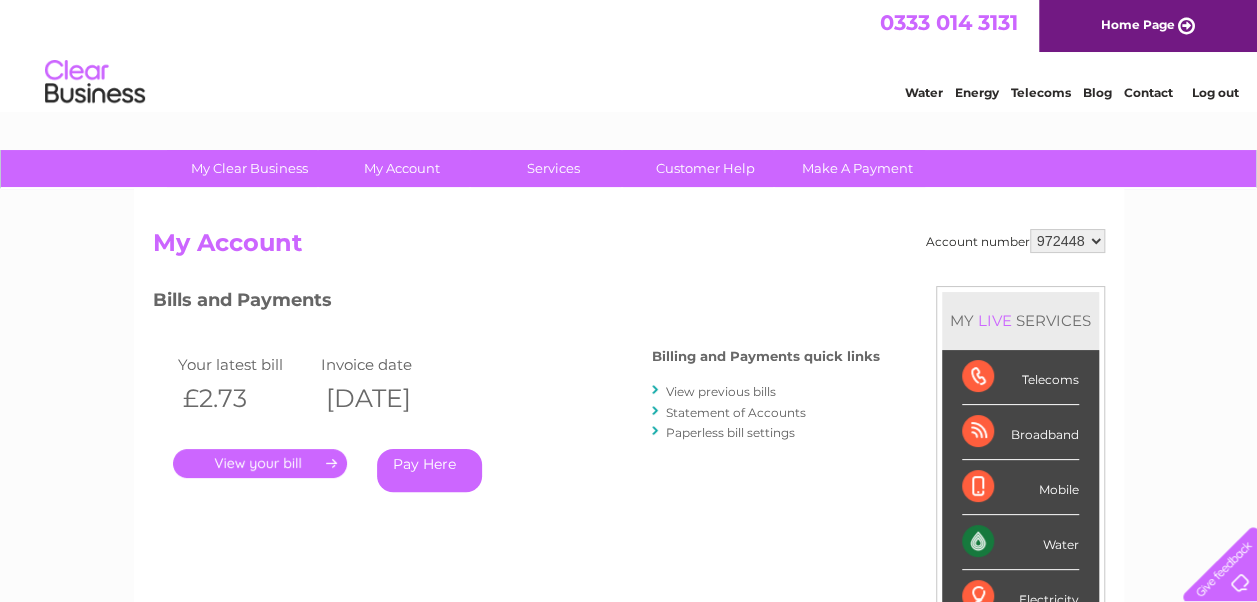 scroll, scrollTop: 0, scrollLeft: 0, axis: both 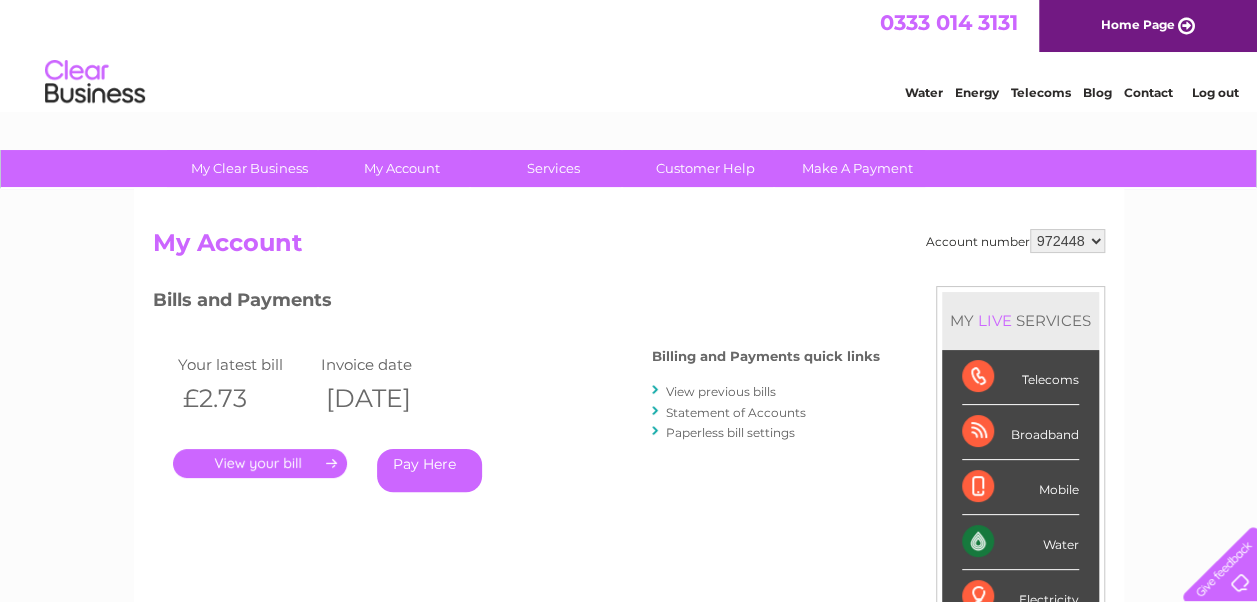 click on "." at bounding box center [260, 463] 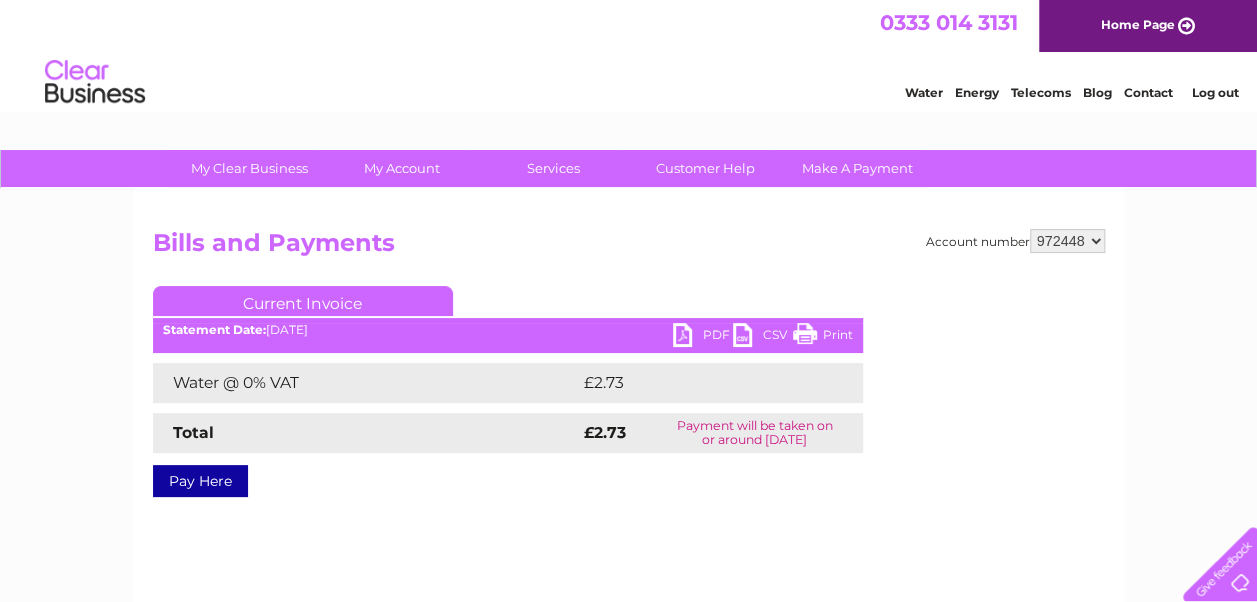scroll, scrollTop: 0, scrollLeft: 0, axis: both 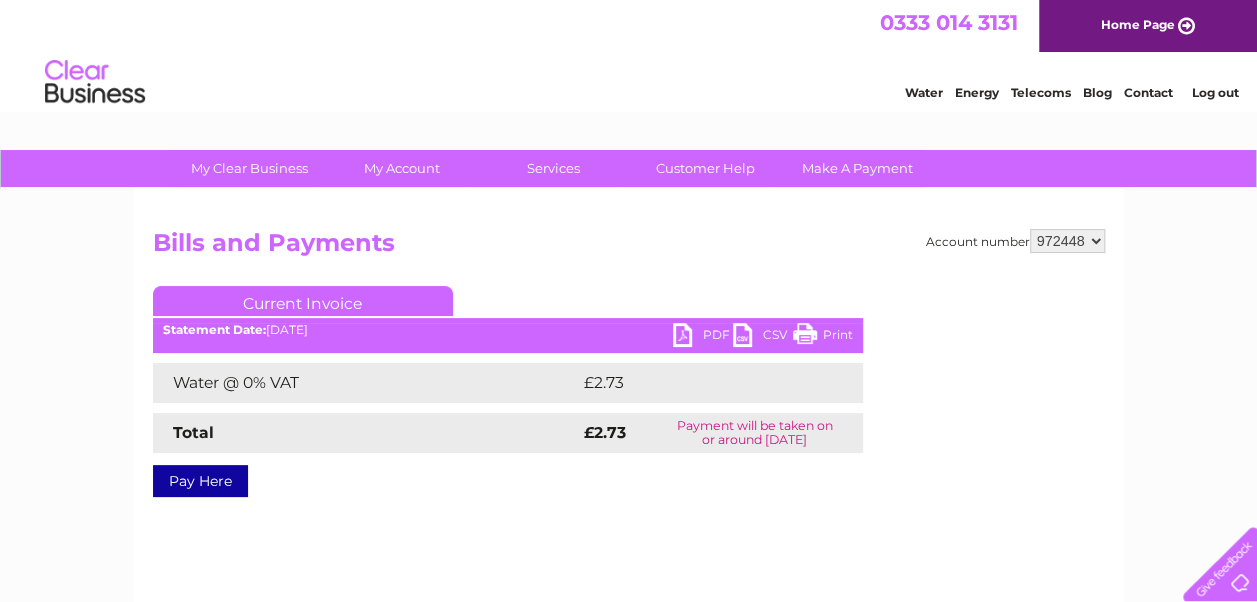 click on "PDF" at bounding box center (703, 337) 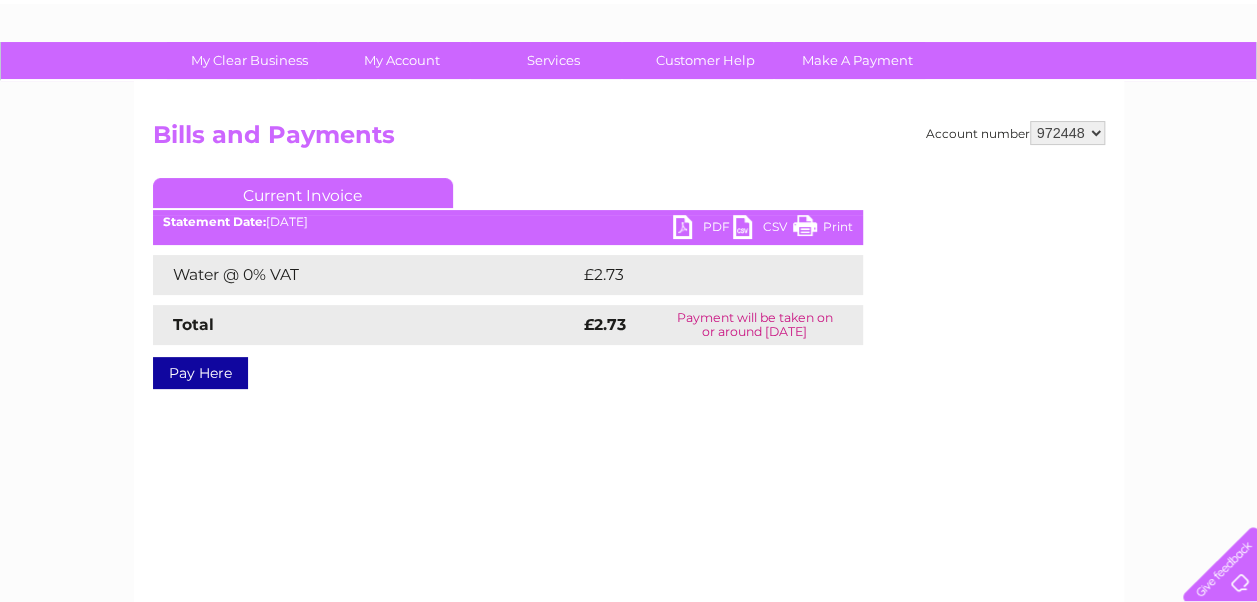 scroll, scrollTop: 0, scrollLeft: 0, axis: both 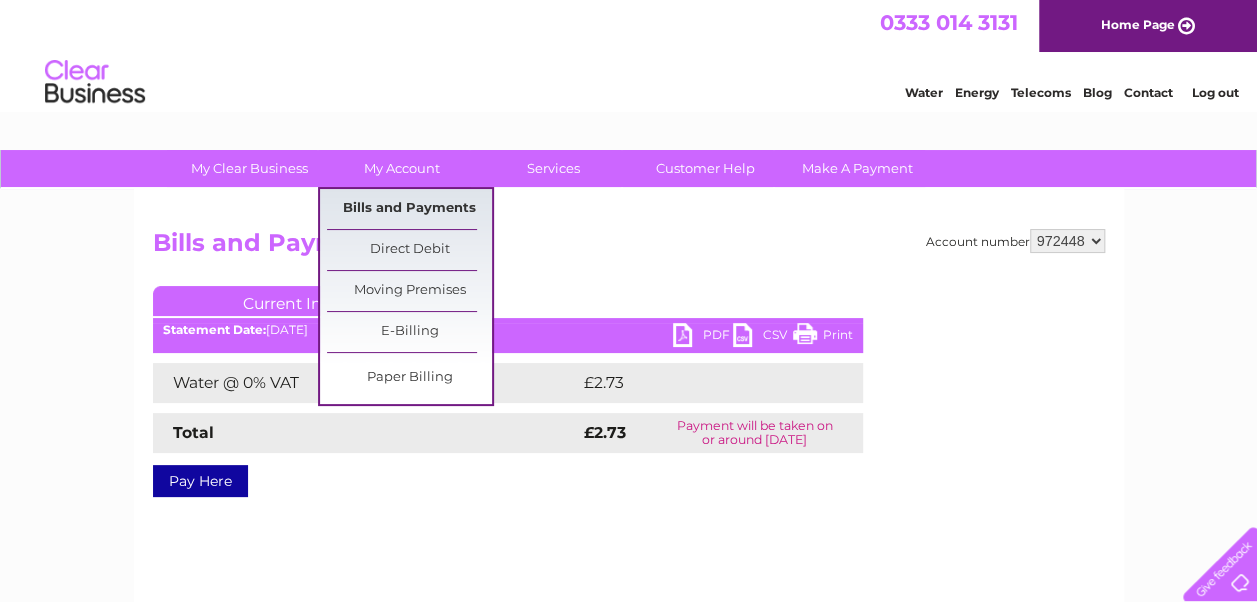 click on "Bills and Payments" at bounding box center (409, 209) 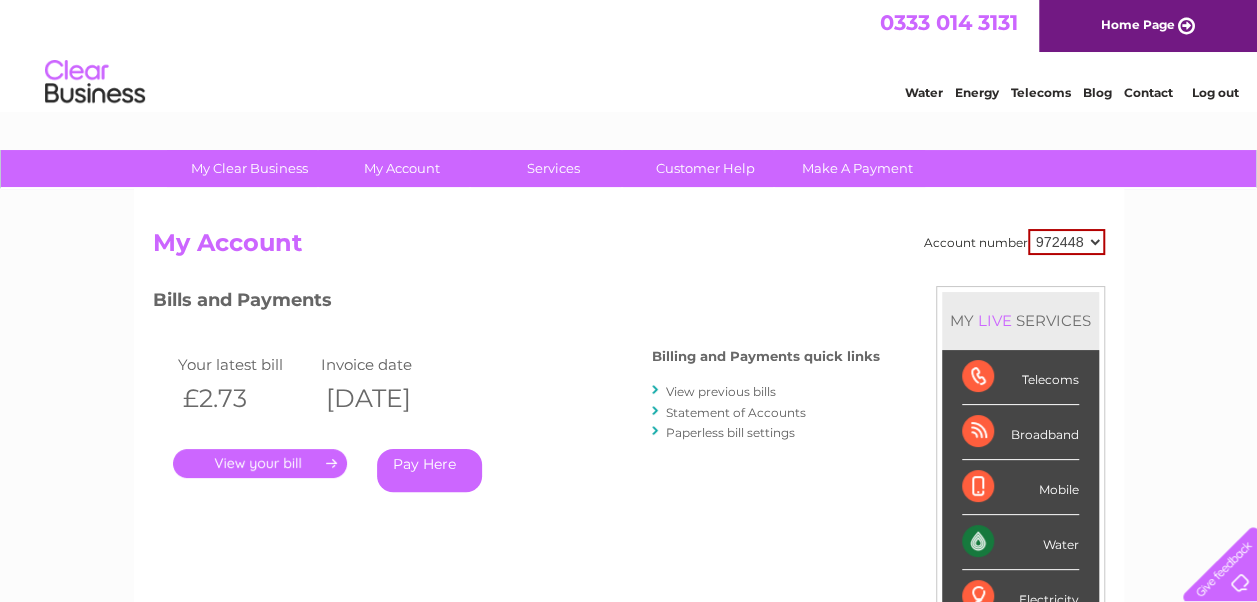scroll, scrollTop: 0, scrollLeft: 0, axis: both 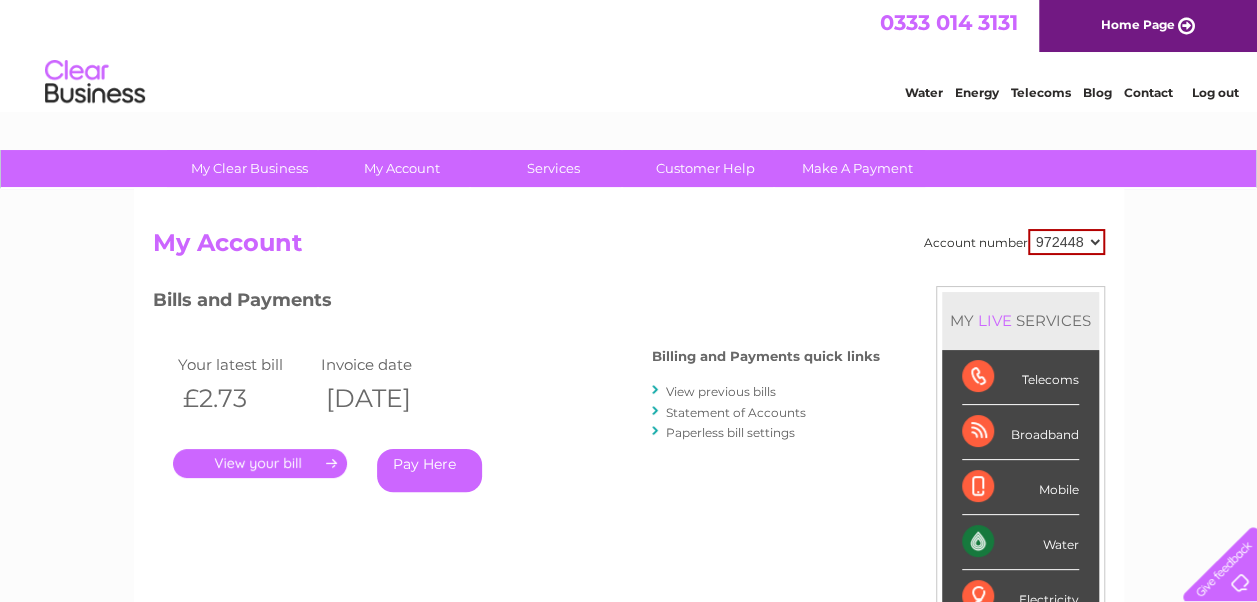 click on "View previous bills" at bounding box center (721, 391) 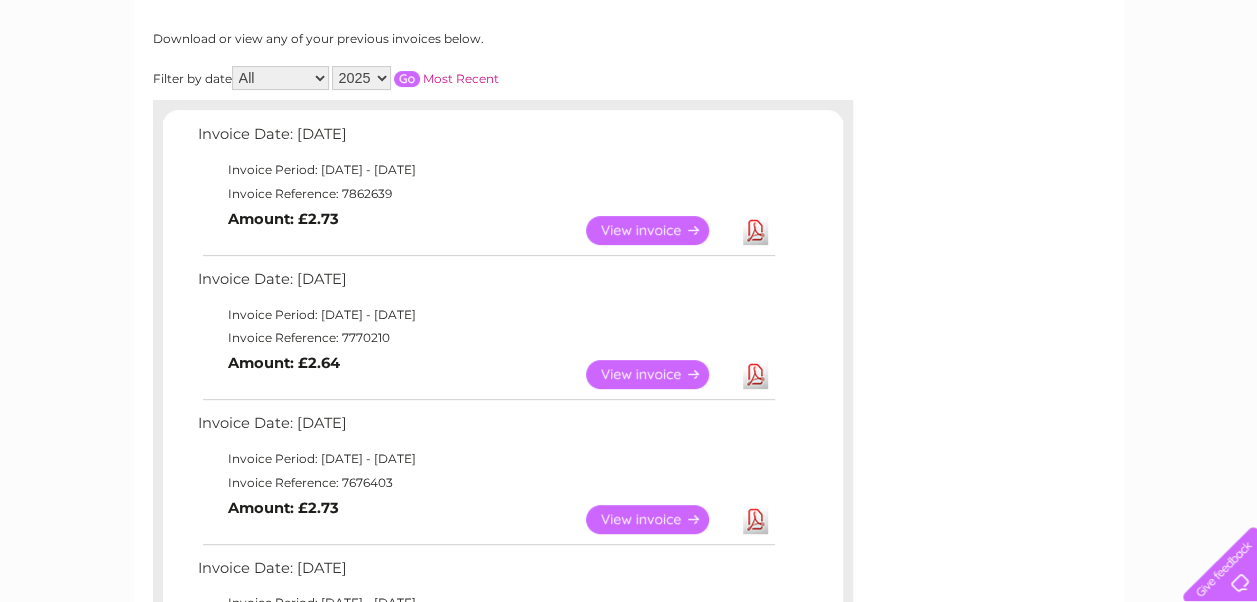 scroll, scrollTop: 300, scrollLeft: 0, axis: vertical 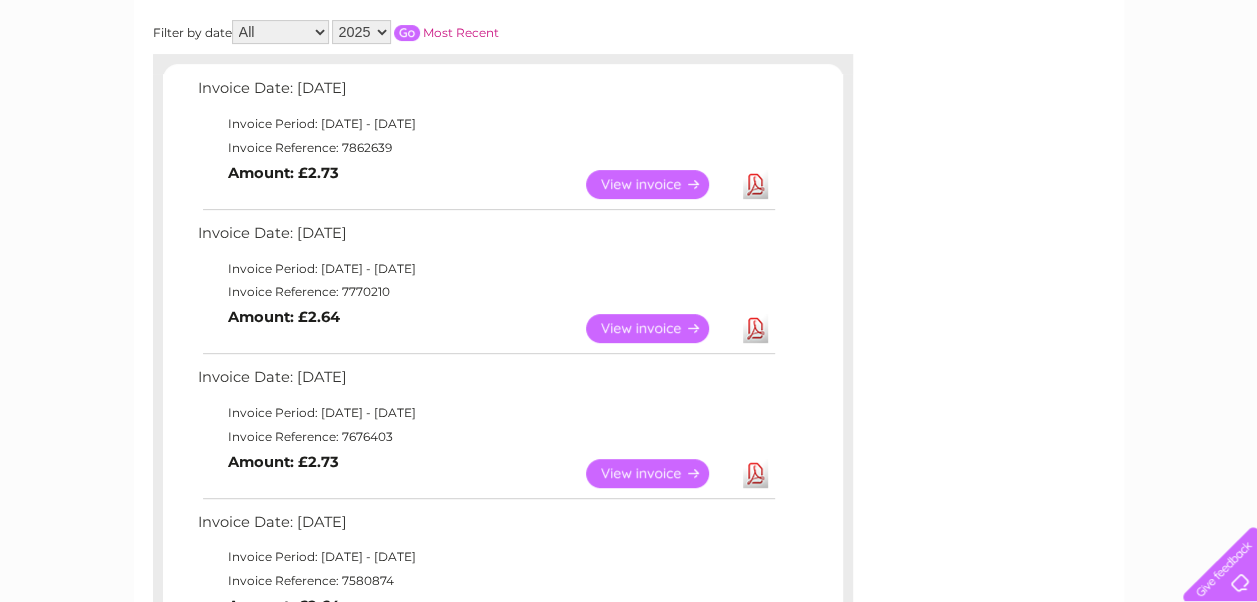 click on "Download" at bounding box center [755, 328] 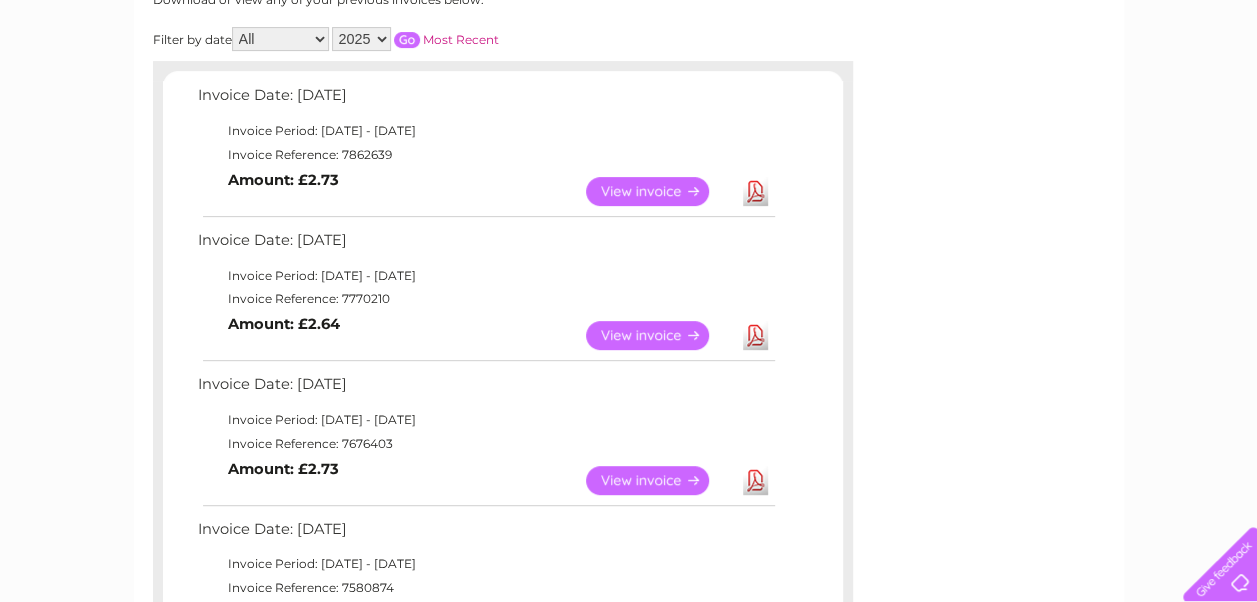 scroll, scrollTop: 0, scrollLeft: 0, axis: both 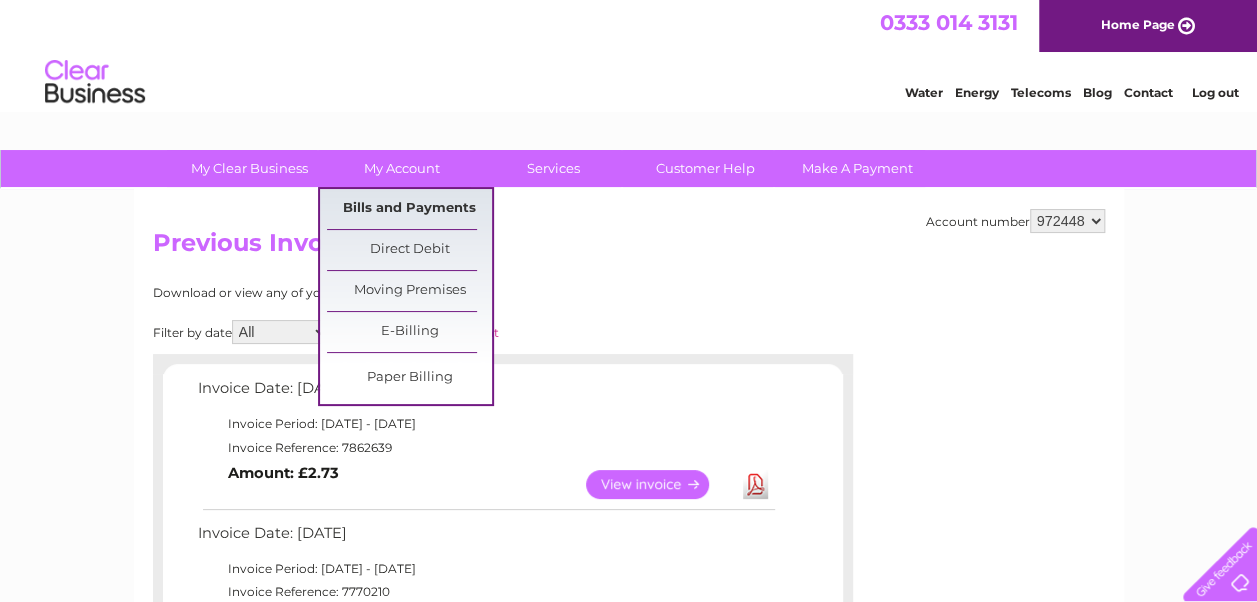 click on "Bills and Payments" at bounding box center [409, 209] 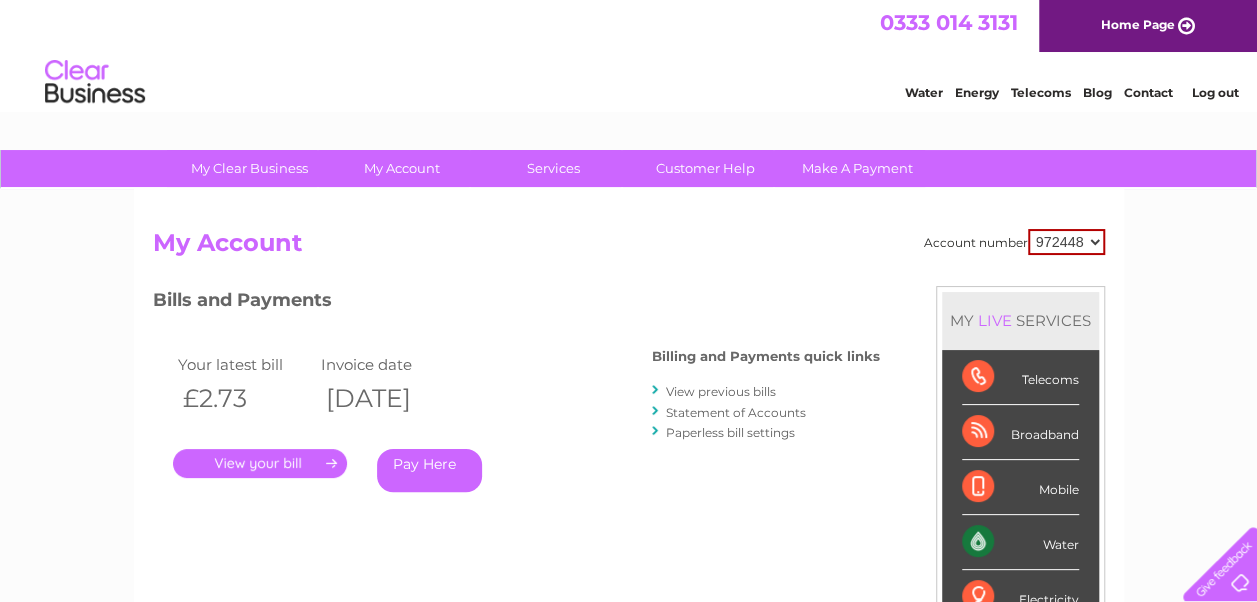 scroll, scrollTop: 0, scrollLeft: 0, axis: both 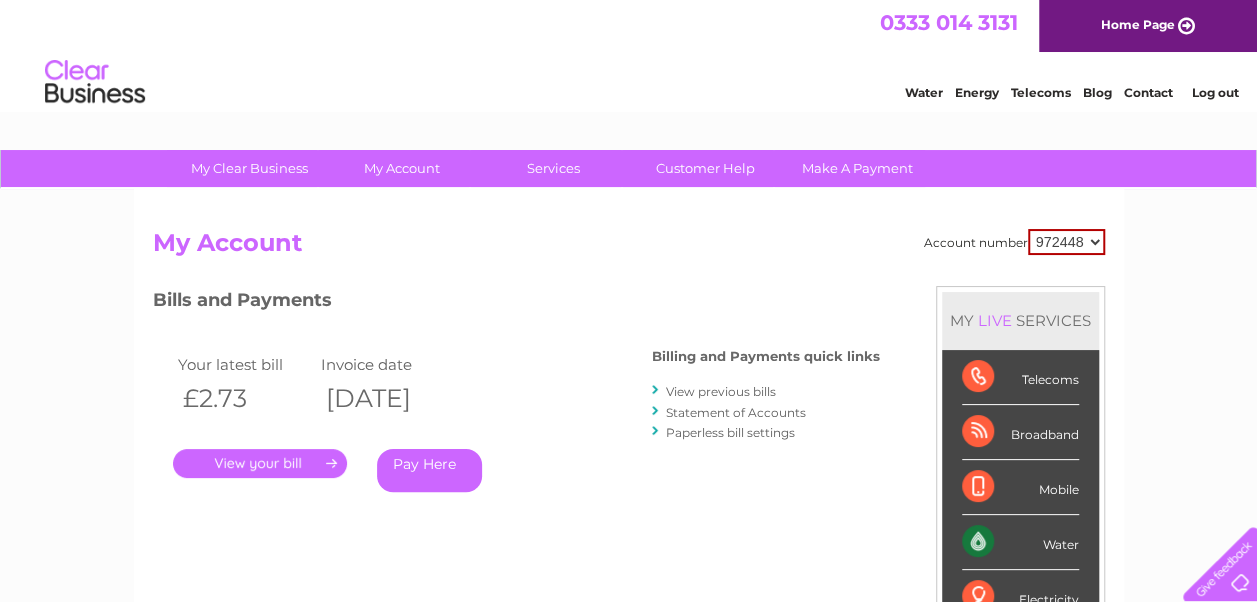 click on "Log out" at bounding box center (1214, 92) 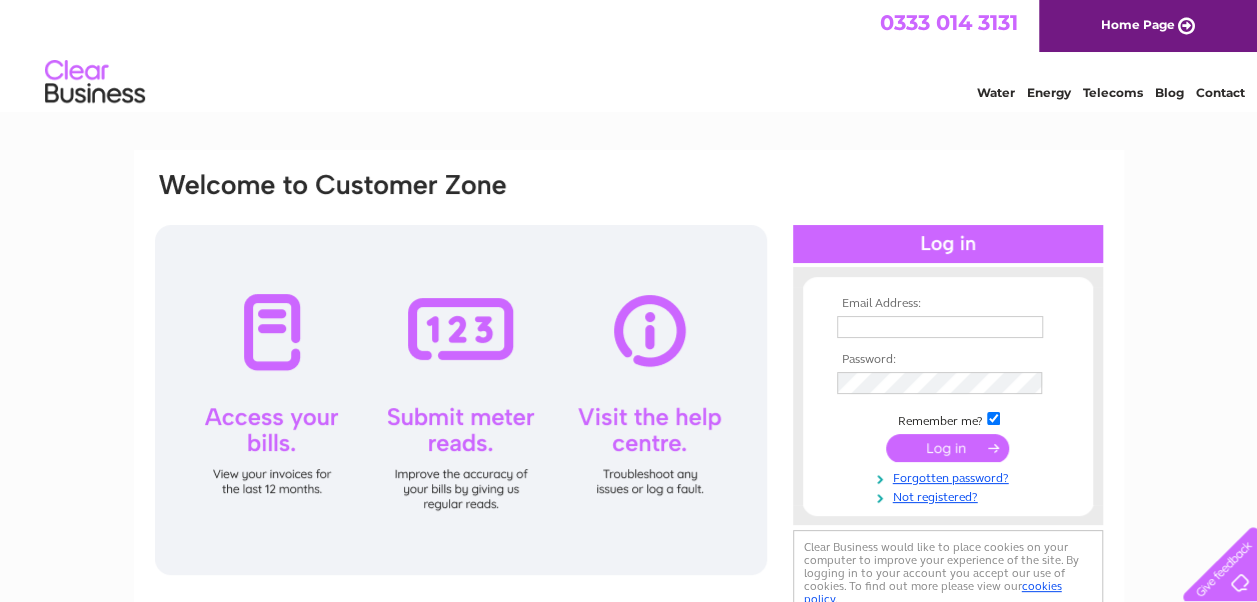 scroll, scrollTop: 0, scrollLeft: 0, axis: both 